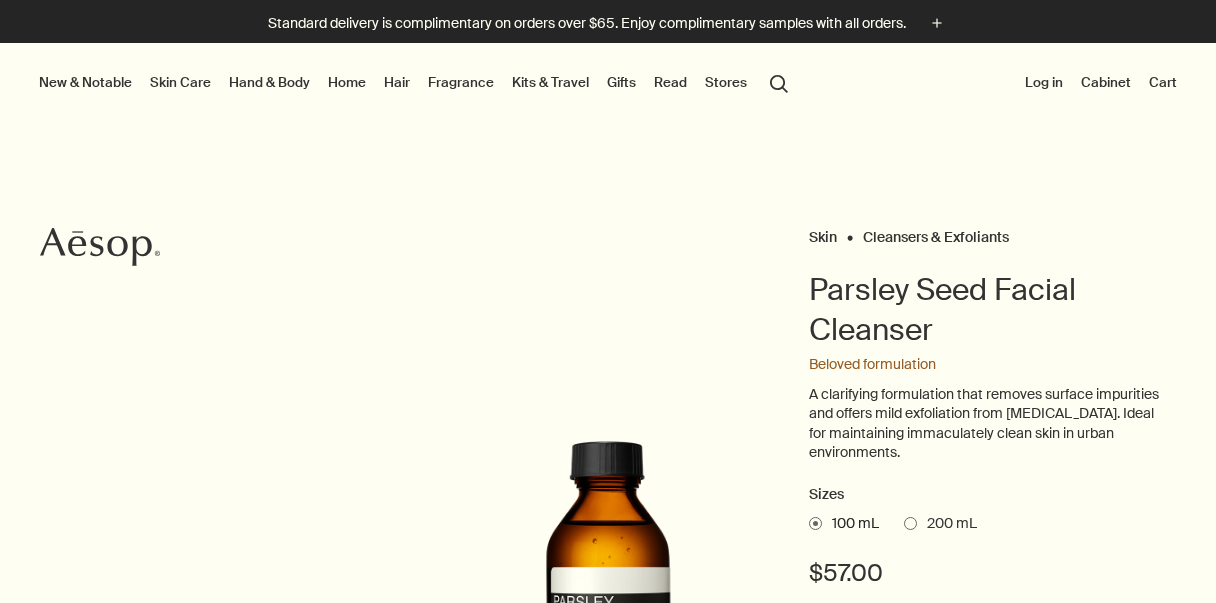 scroll, scrollTop: 0, scrollLeft: 0, axis: both 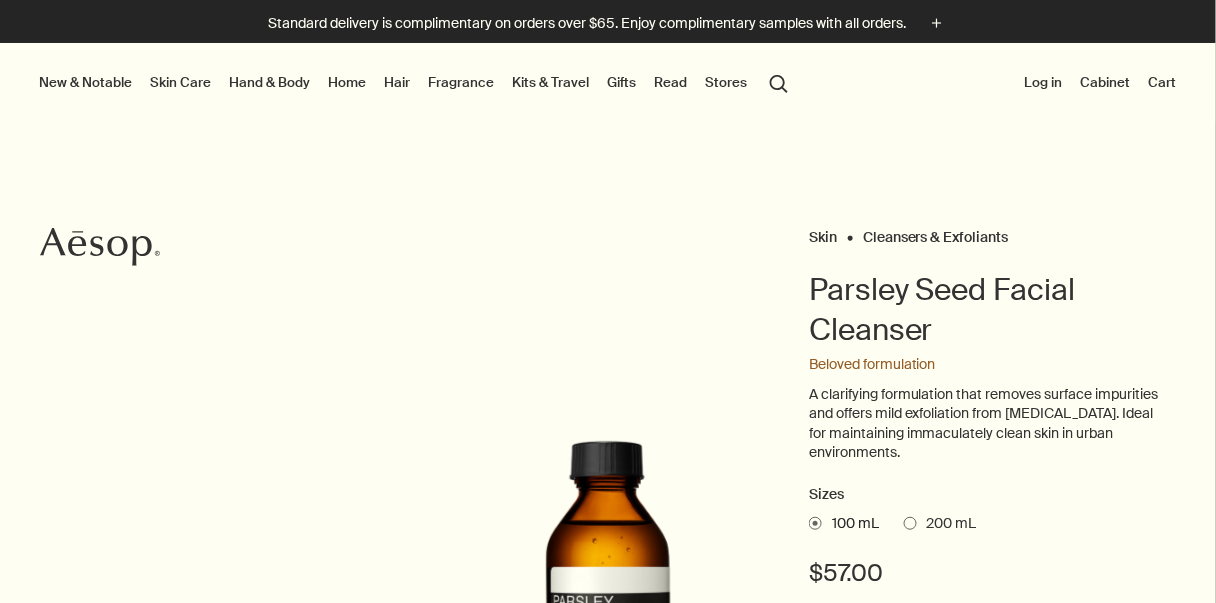drag, startPoint x: 0, startPoint y: 0, endPoint x: 729, endPoint y: 86, distance: 734.0552 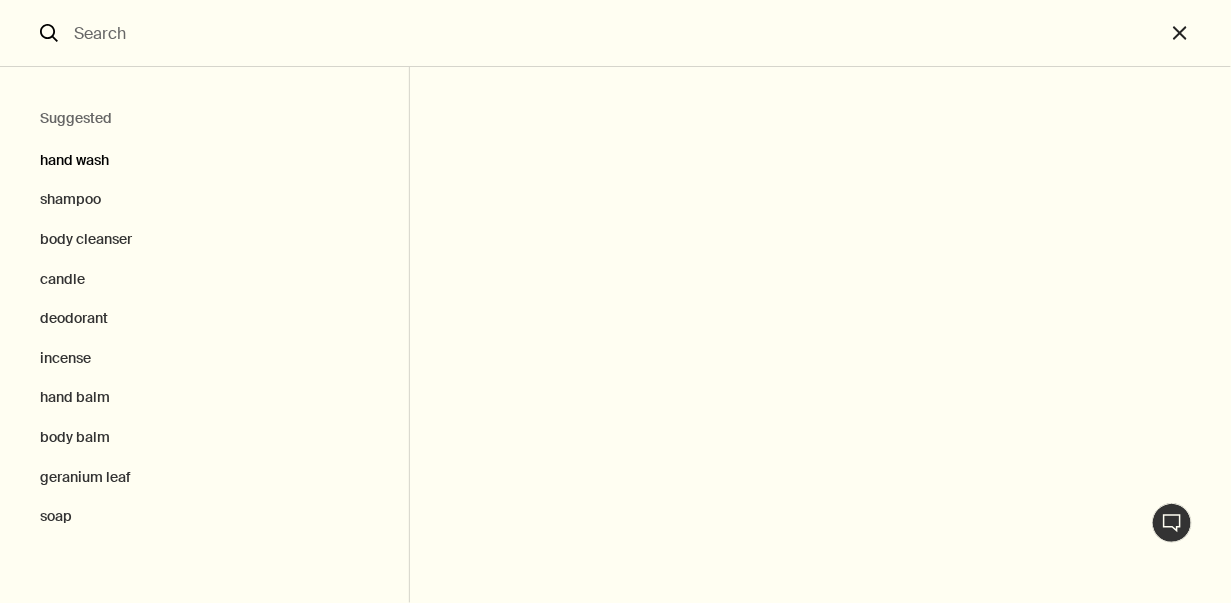 drag, startPoint x: 348, startPoint y: 164, endPoint x: 302, endPoint y: 136, distance: 53.851646 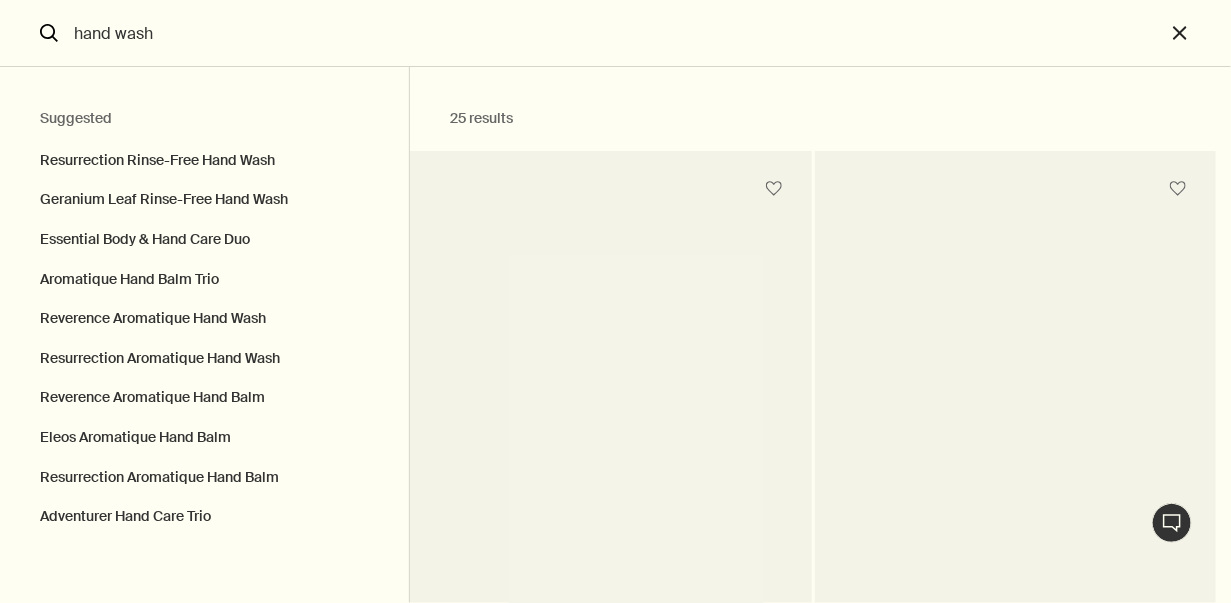 type on "25 resultsResurrection Rinse-Free Hand WashCleanses hands without the need for water
2 Sizes / From $15.0050 mL500 mL50 mL500 mL$15.00chevron$15.00 AddAdd to your cartGeranium Leaf Rinse-Free Hand WashCleanses hands without the need for water2 Sizes / From $15.0050 mL500 mL50 mL500 mL$15.00chevron$15.00 Out of stockOut of stockEssential Body & Hand Care DuoEveryday bathroom essentials$90.00 Out of stockOut of stockAromatique Hand Balm TrioThree hydrating hand balms, unique in aroma$117.00 Out of stockOut of stockOnline-only offerReverence Aromatique Hand WashFine-grain gel to gently cleanse and exfoliate2 Sizes / From $53.00500 mL refill500 mL500 mL refill500 mL$53.00chevron$53.00 AddAdd to your cartNotable formulationResurrection Aromatique Hand WashClear, low-foaming gel for gentle cleansing2 Sizes / From $53.00500 mL500 mL refill500 mL500 mL refill$57.00chevron$57.00 AddAdd to your cartNotable formulationReverence Aromatique Hand BalmWoody, earthy, smoky2 Sizes / From $43.0075 mL500 mL75 mL500 mL$43.00c..." 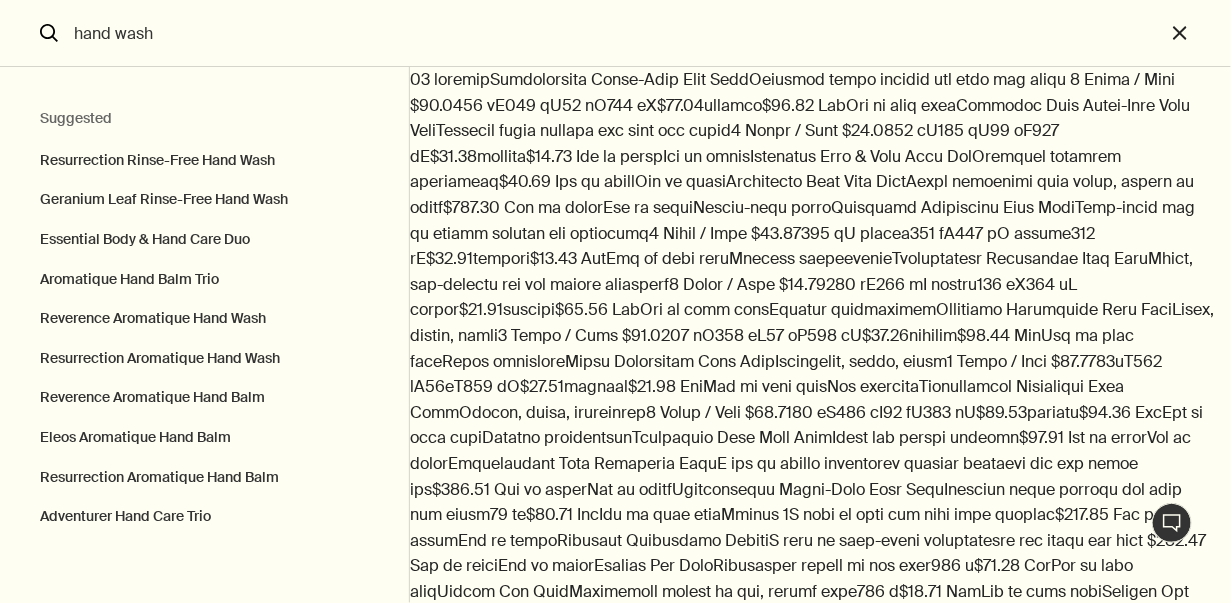 click on "25   results" 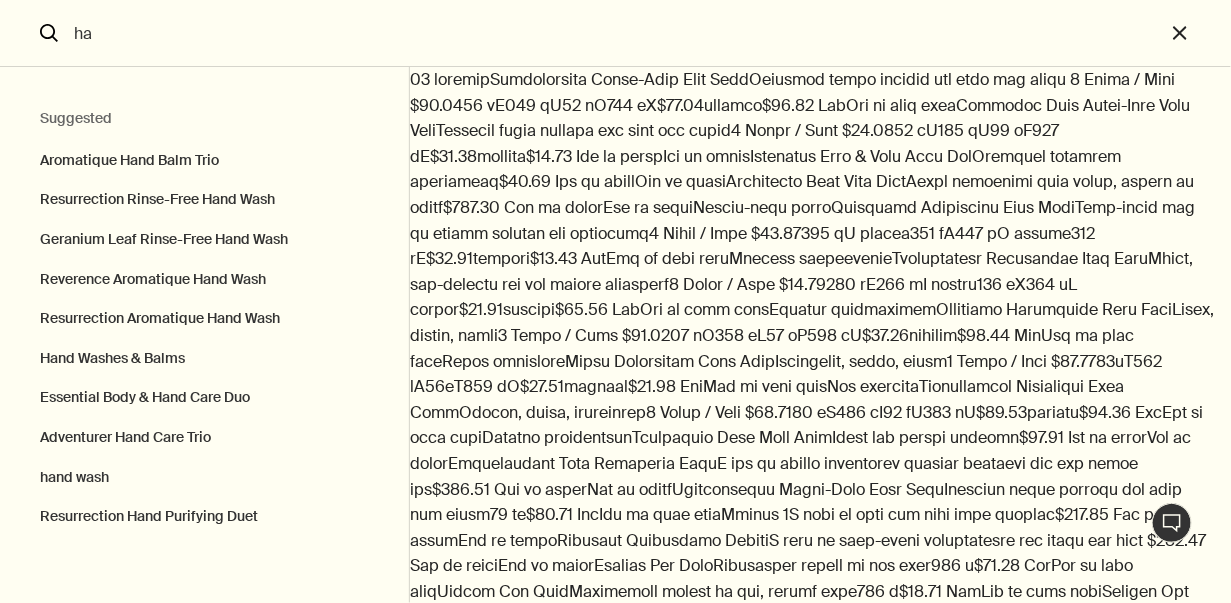 type on "h" 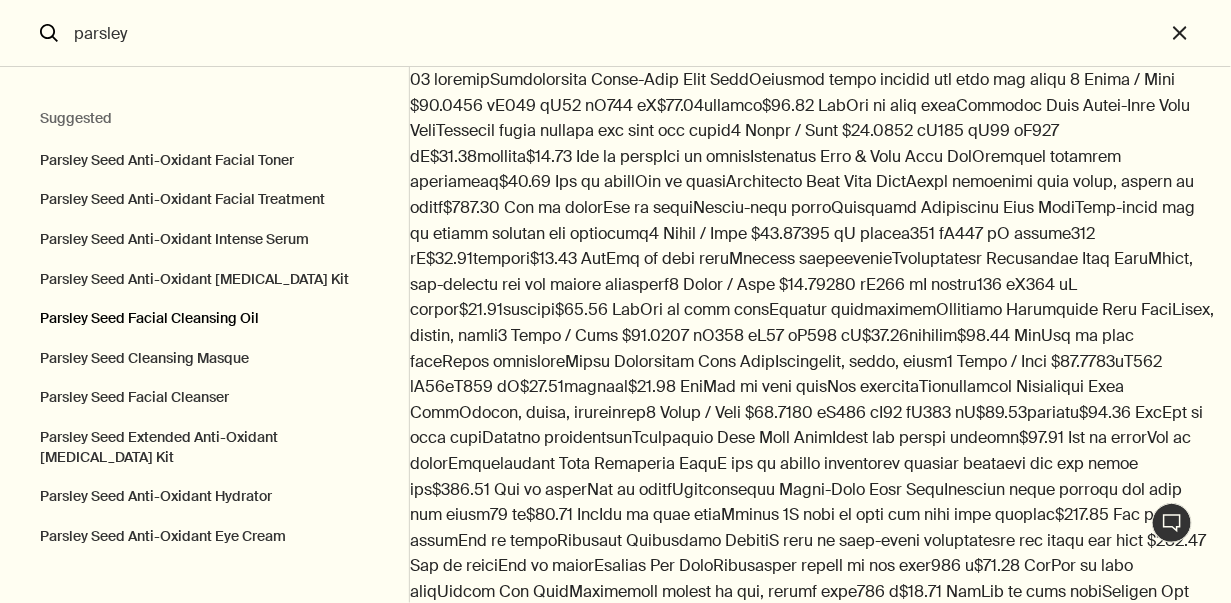 click on "Parsley Seed Facial Cleansing Oil" at bounding box center [204, 319] 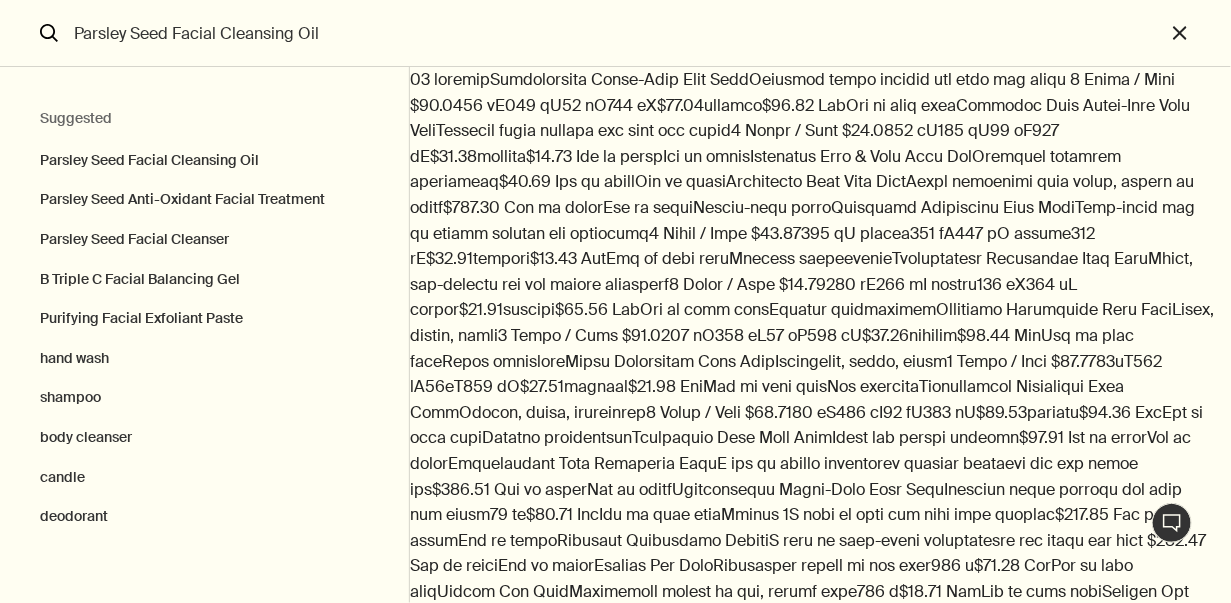 scroll, scrollTop: 430, scrollLeft: 0, axis: vertical 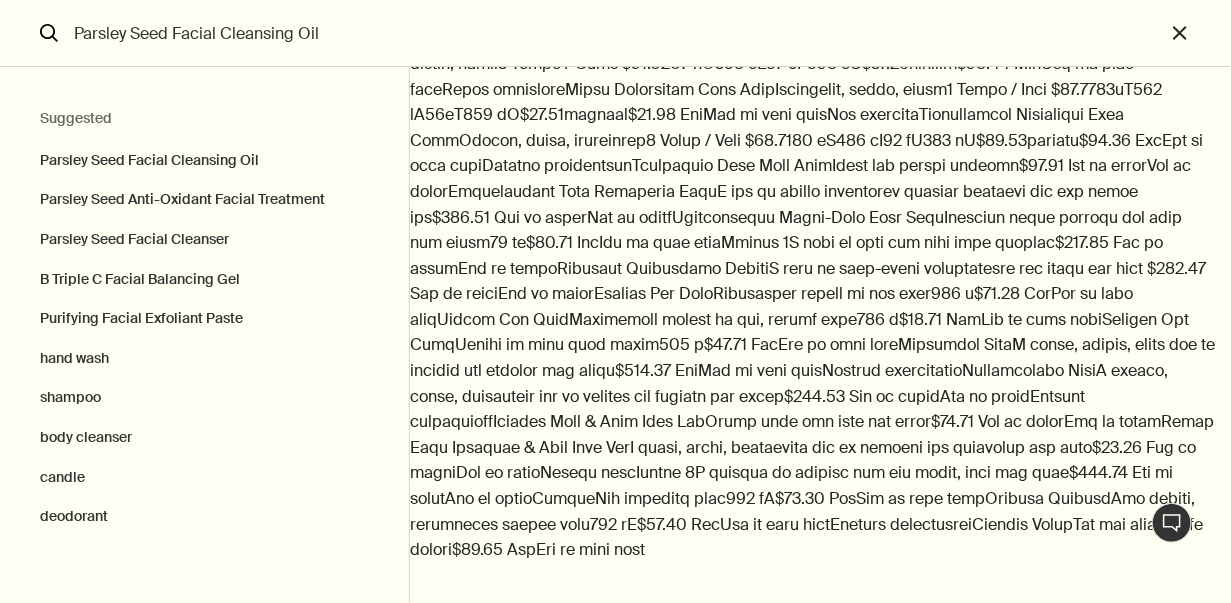 click 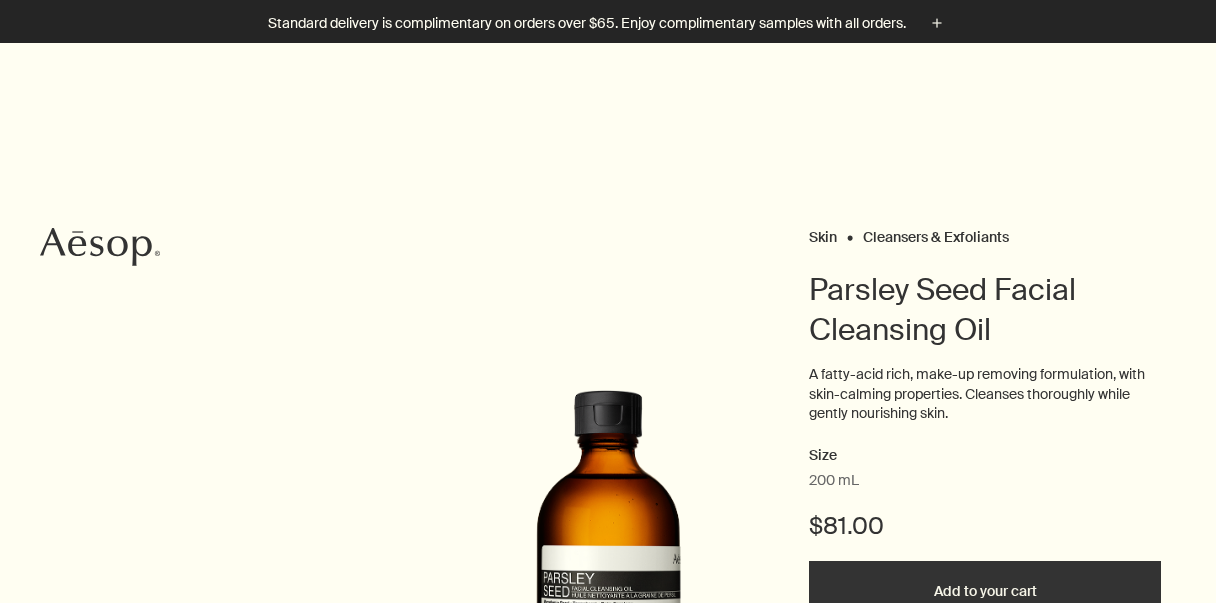 scroll, scrollTop: 219, scrollLeft: 0, axis: vertical 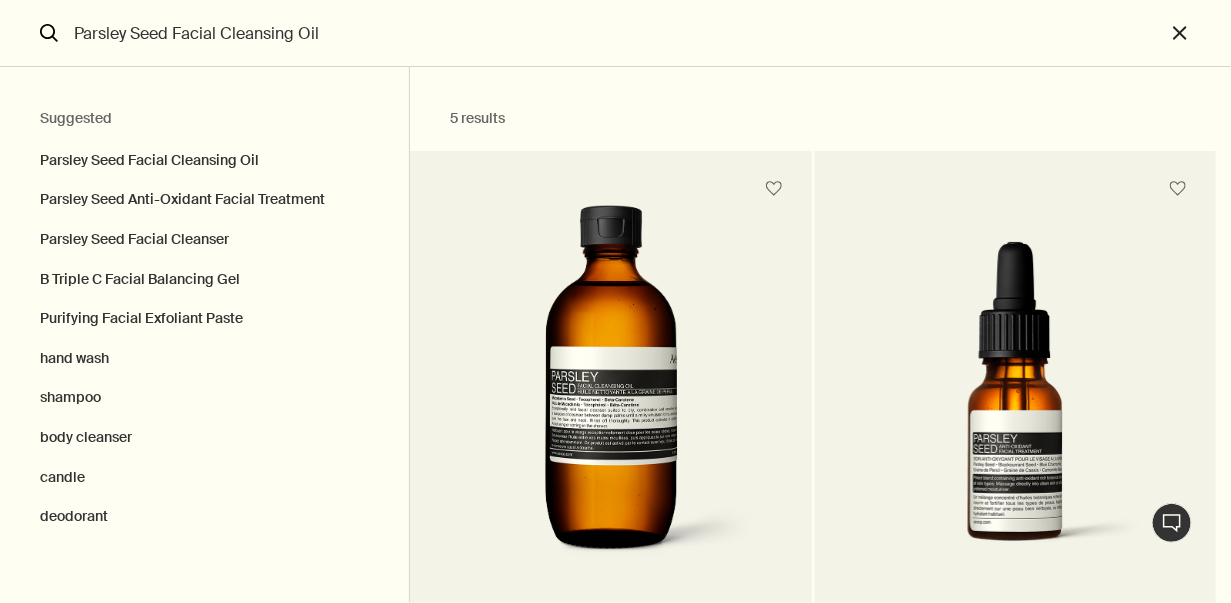 click at bounding box center [7, 624] 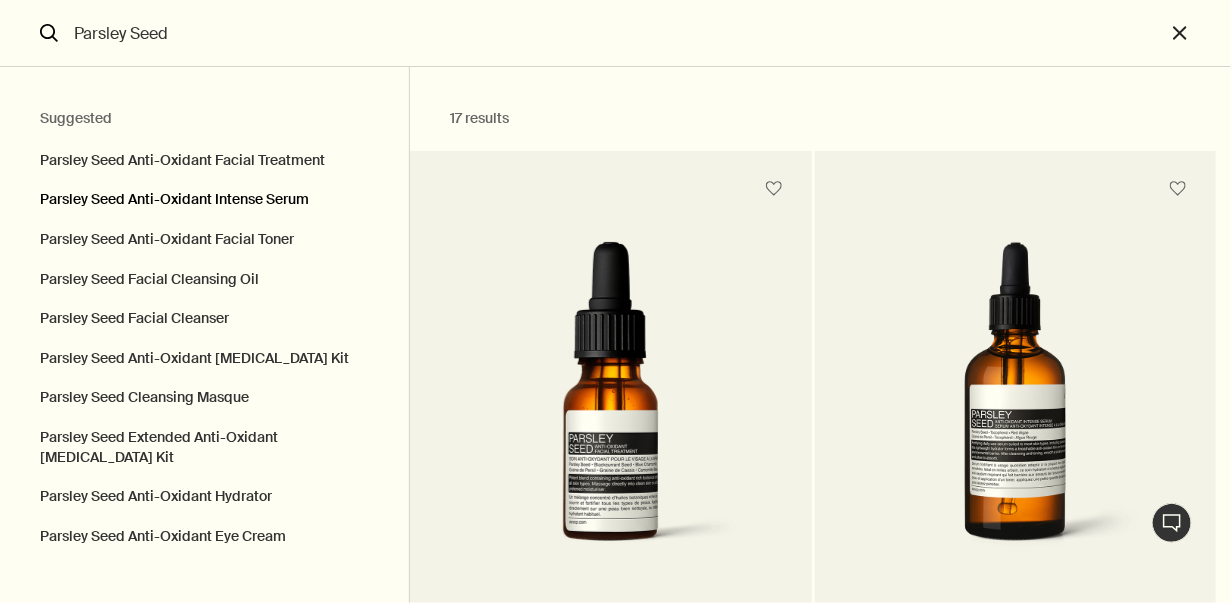 click on "Parsley Seed Anti-Oxidant Intense Serum" at bounding box center [204, 200] 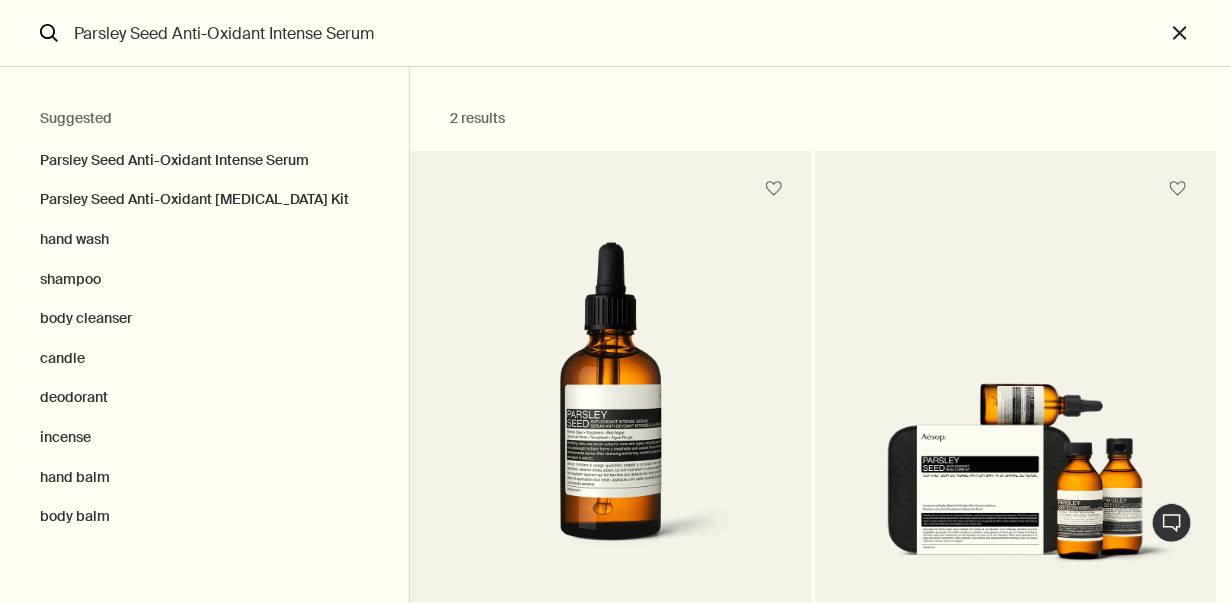 click at bounding box center (610, 408) 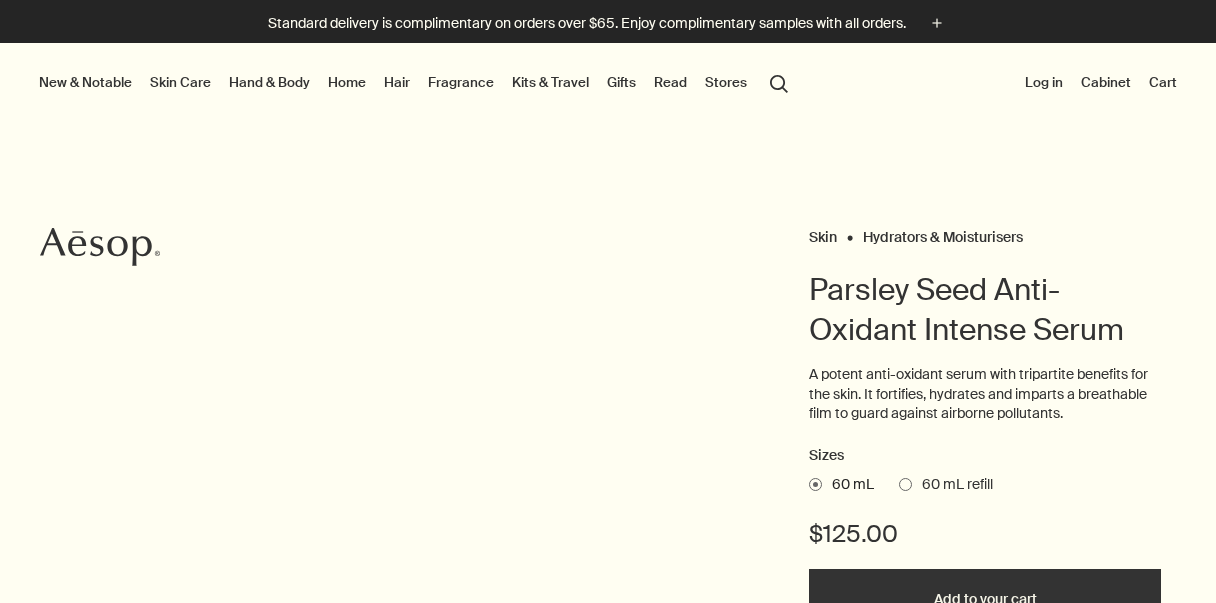scroll, scrollTop: 0, scrollLeft: 0, axis: both 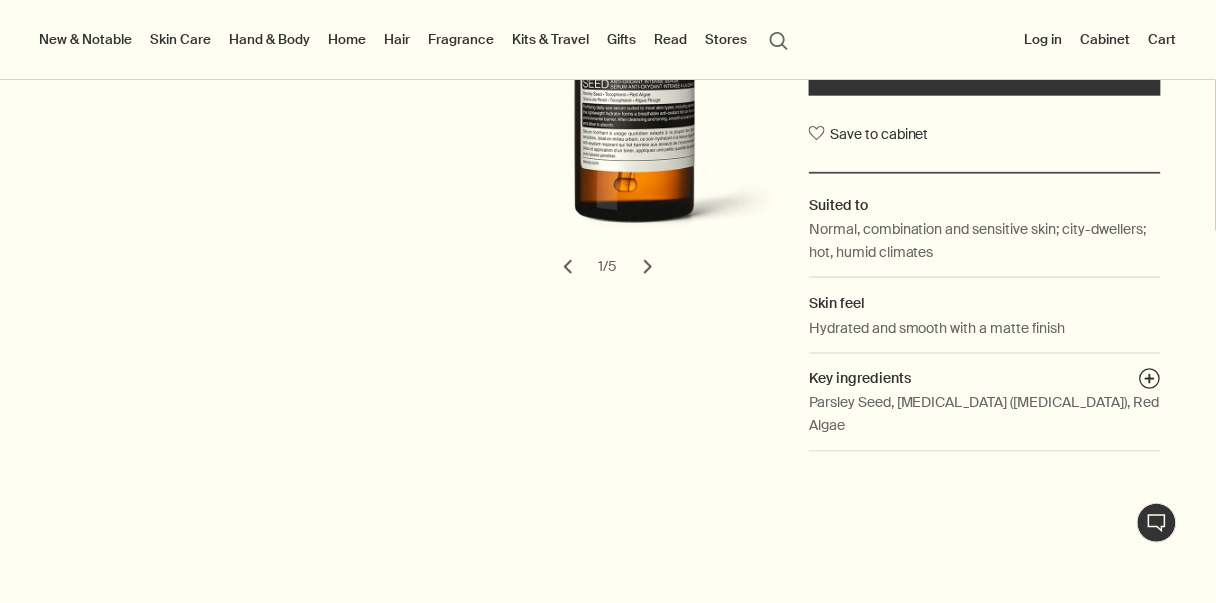 click on "search Search" at bounding box center (779, 39) 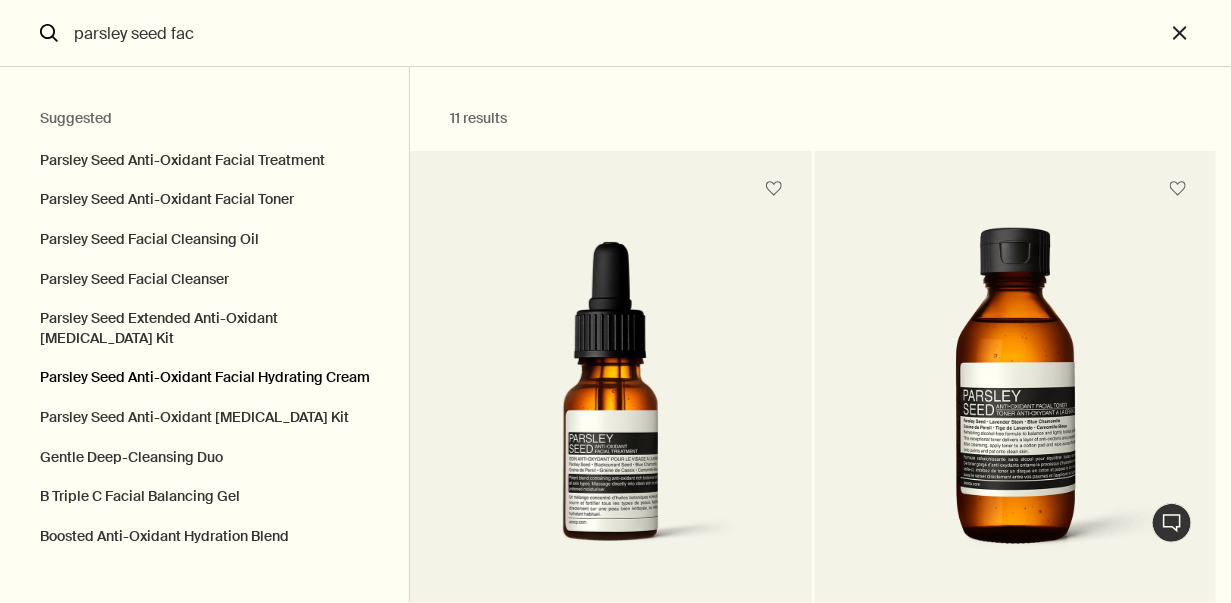 click on "Parsley Seed Anti-Oxidant Facial Hydrating Cream" at bounding box center (204, 378) 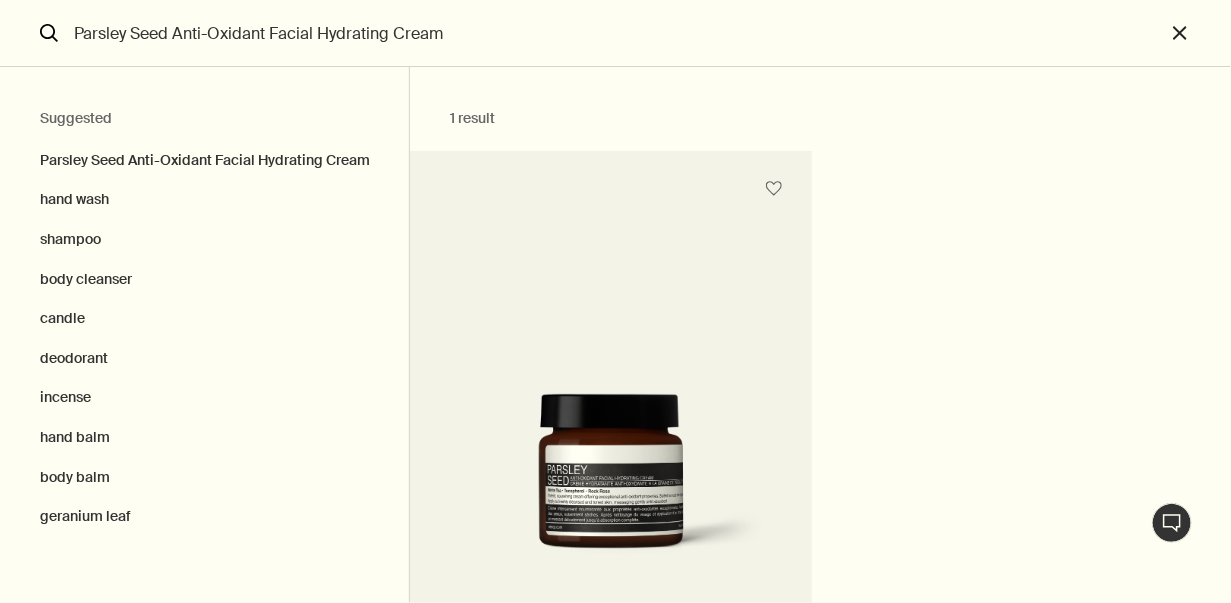 scroll, scrollTop: 318, scrollLeft: 0, axis: vertical 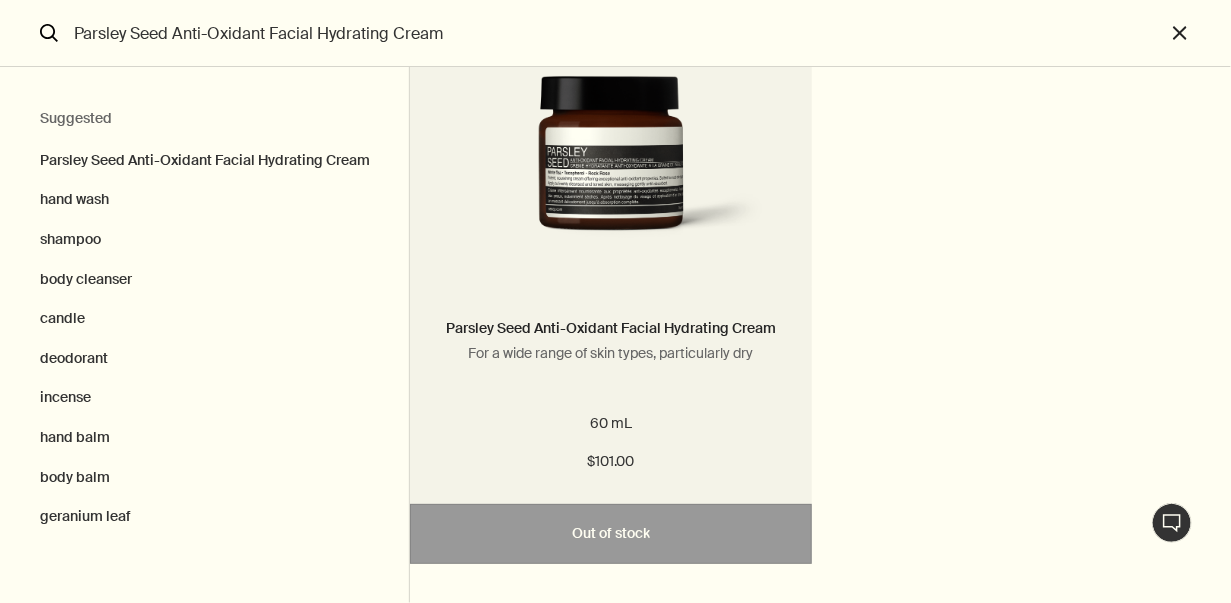 click at bounding box center (610, 166) 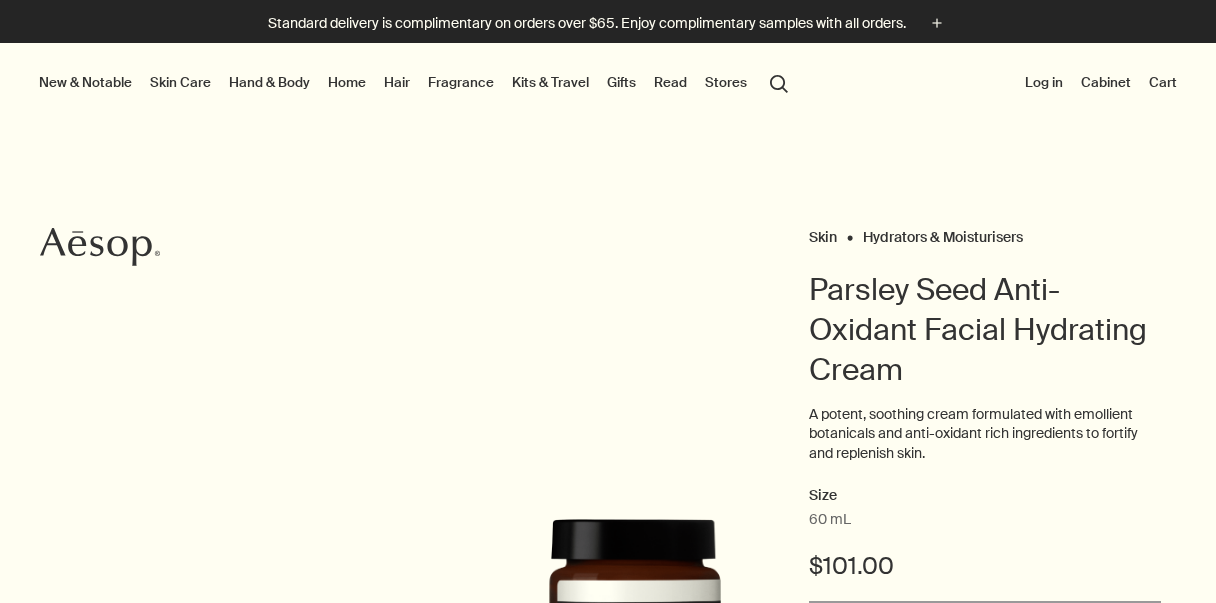 scroll, scrollTop: 21, scrollLeft: 0, axis: vertical 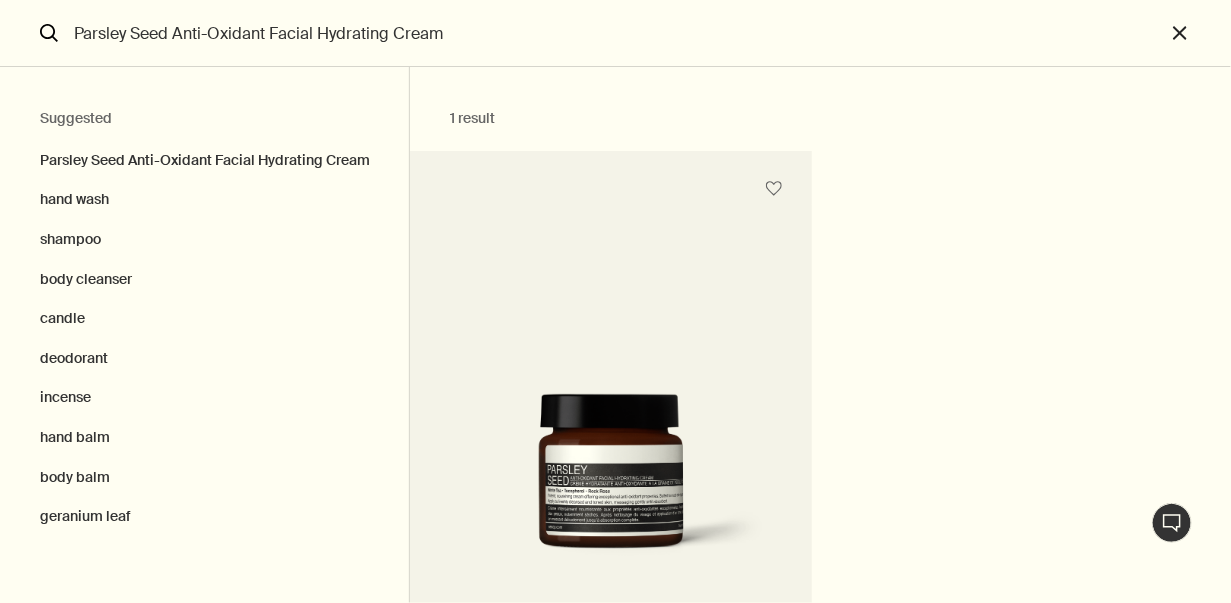 click on "Parsley Seed Anti-Oxidant Facial Hydrating Cream" at bounding box center (615, 33) 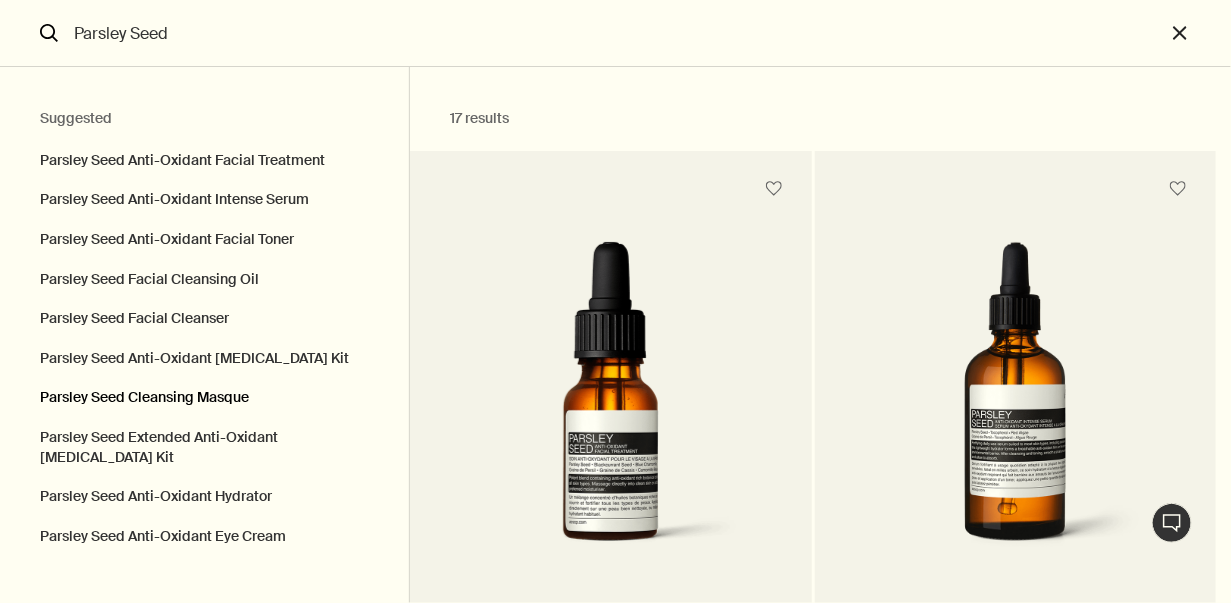 click on "Parsley Seed Cleansing Masque" at bounding box center (204, 398) 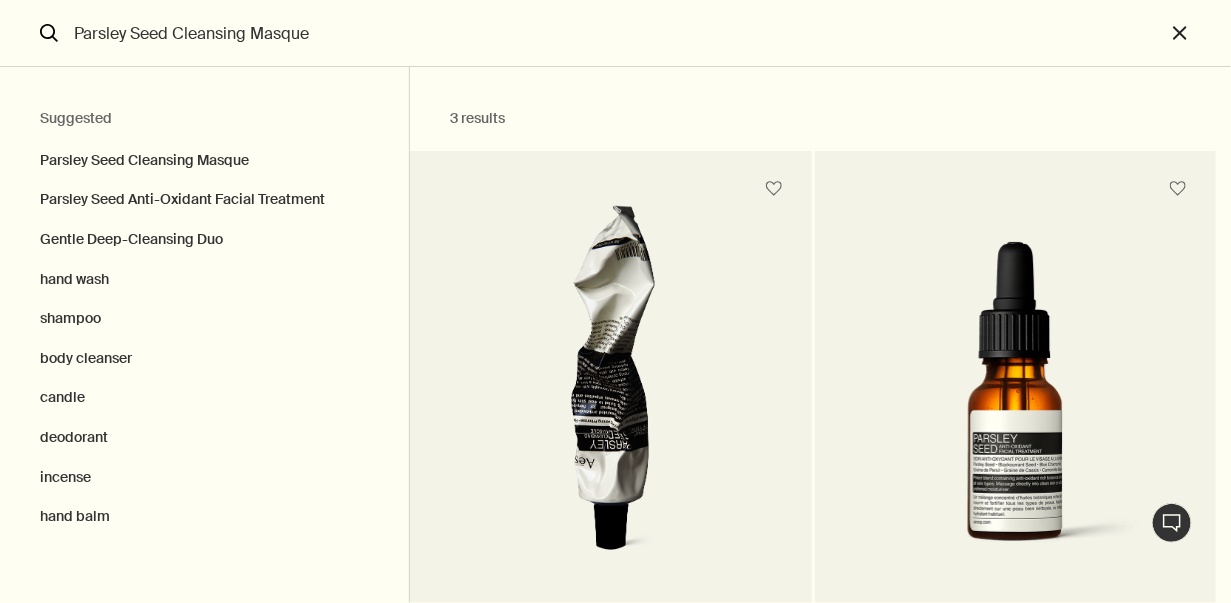 click at bounding box center (611, 390) 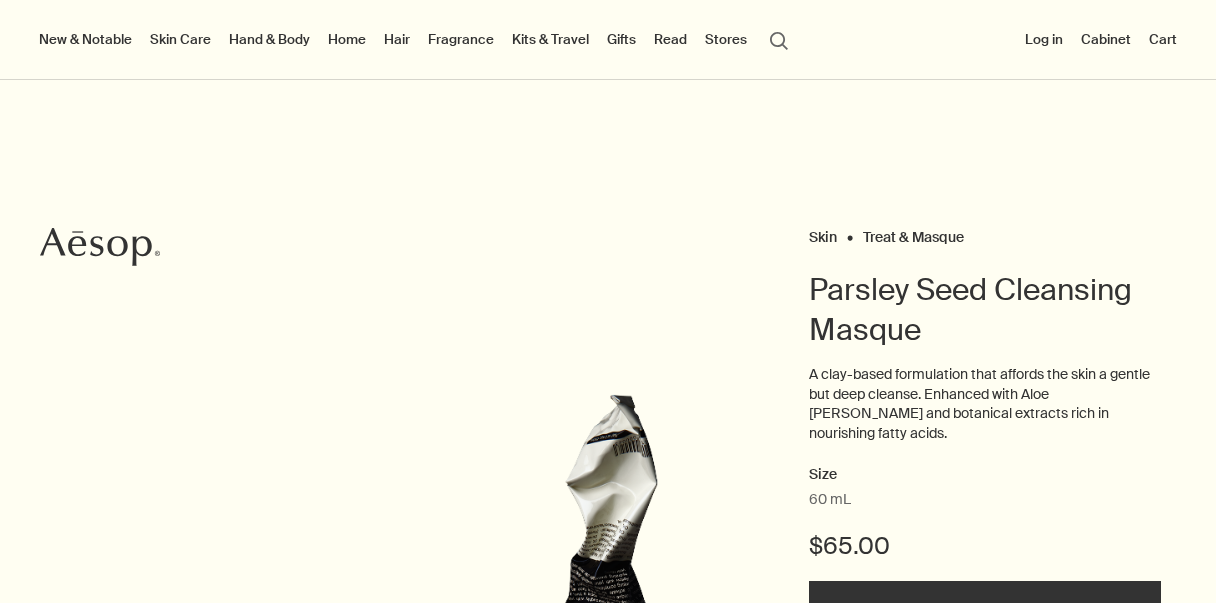 scroll, scrollTop: 330, scrollLeft: 0, axis: vertical 